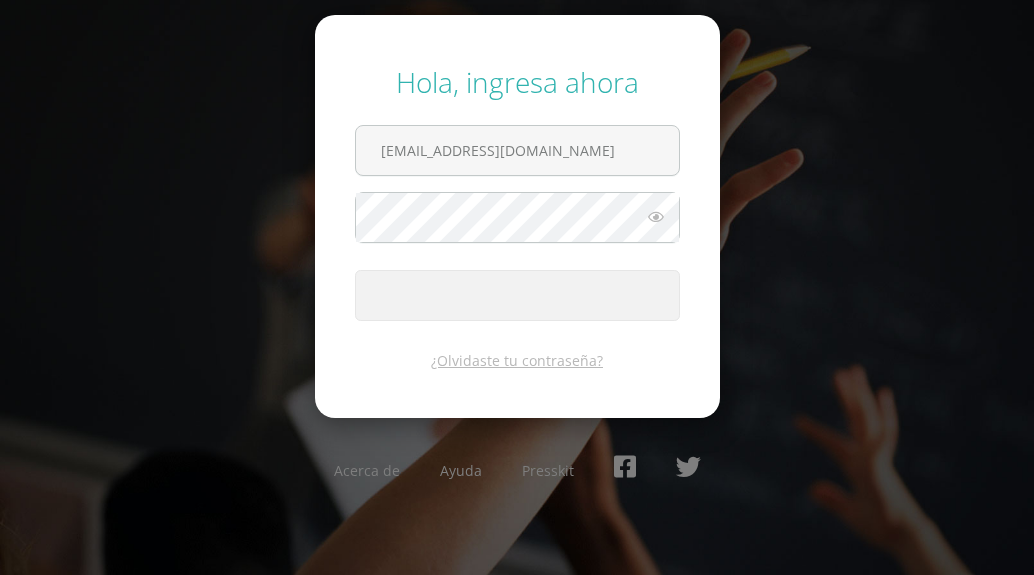 scroll, scrollTop: 0, scrollLeft: 0, axis: both 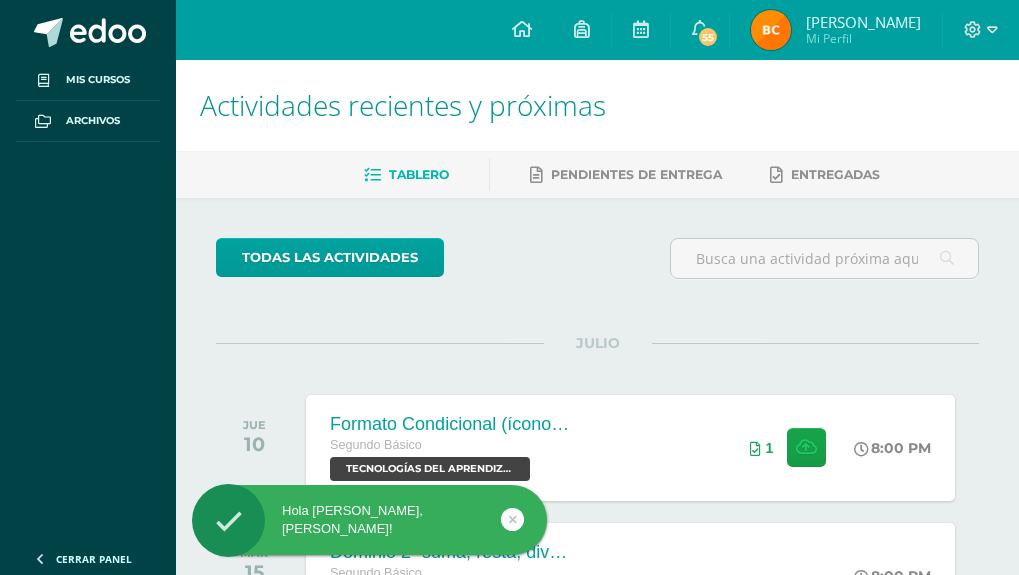 click at bounding box center (771, 30) 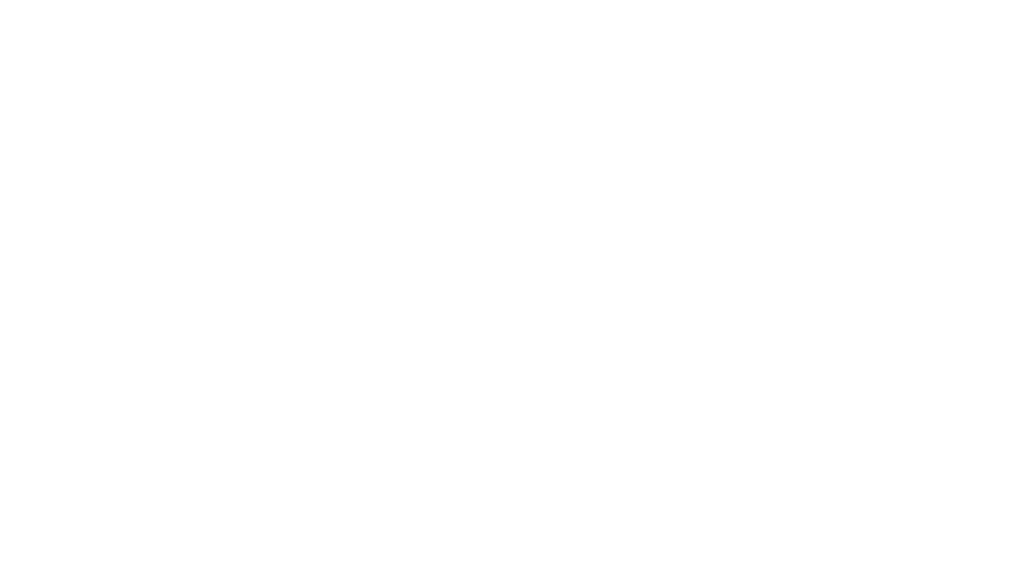 scroll, scrollTop: 0, scrollLeft: 0, axis: both 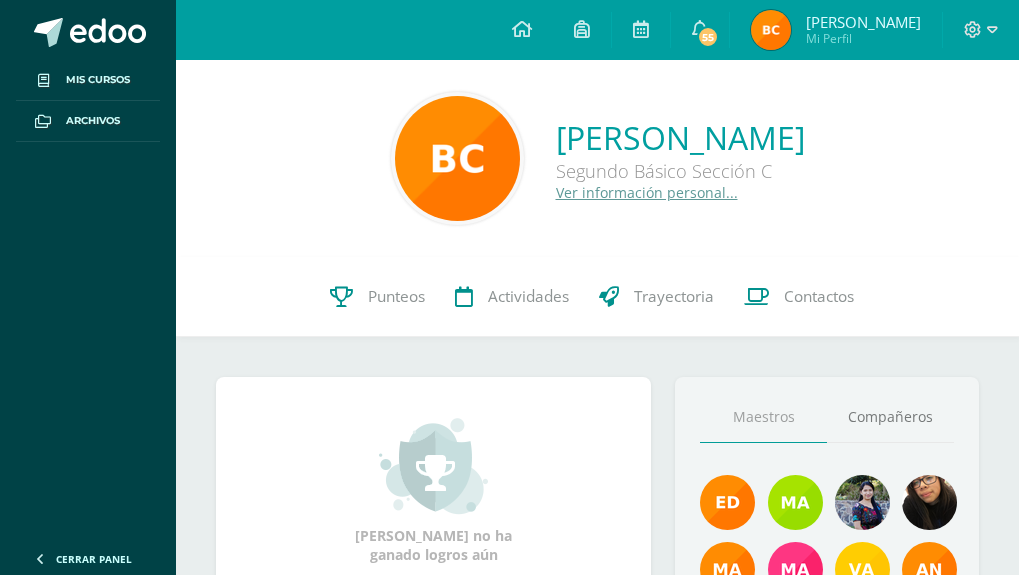 click at bounding box center [771, 30] 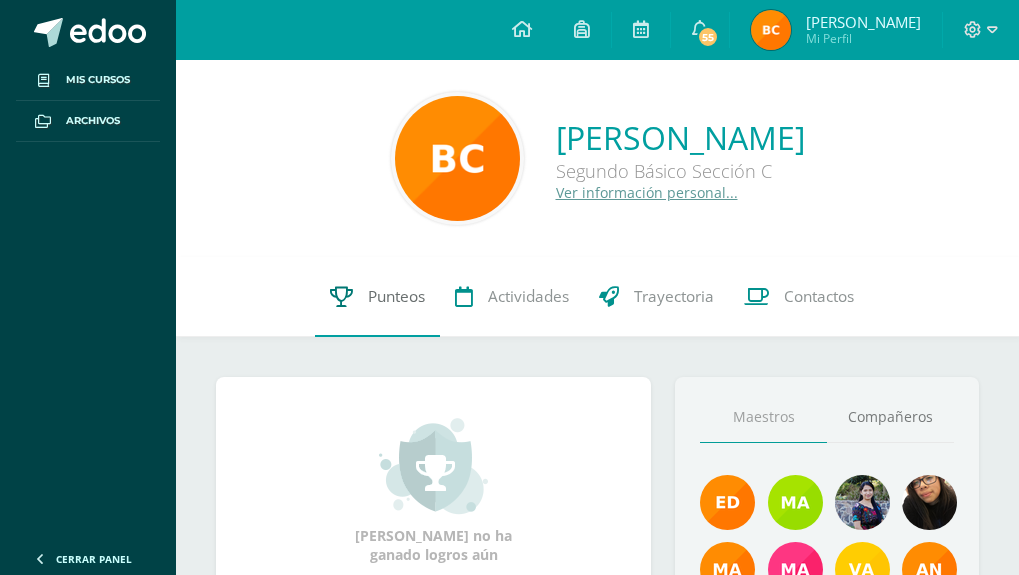 click on "Punteos" at bounding box center [396, 296] 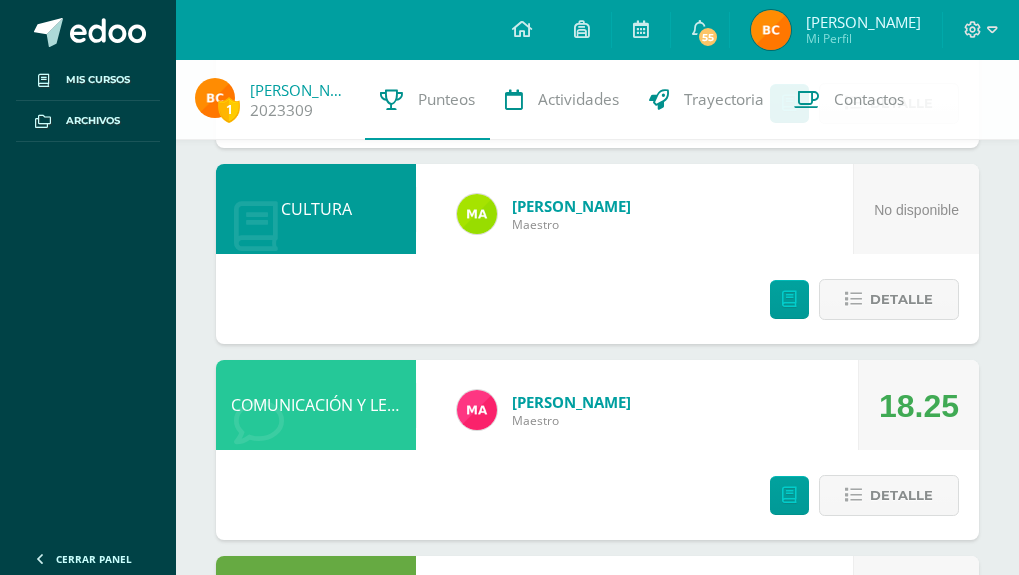 scroll, scrollTop: 1424, scrollLeft: 0, axis: vertical 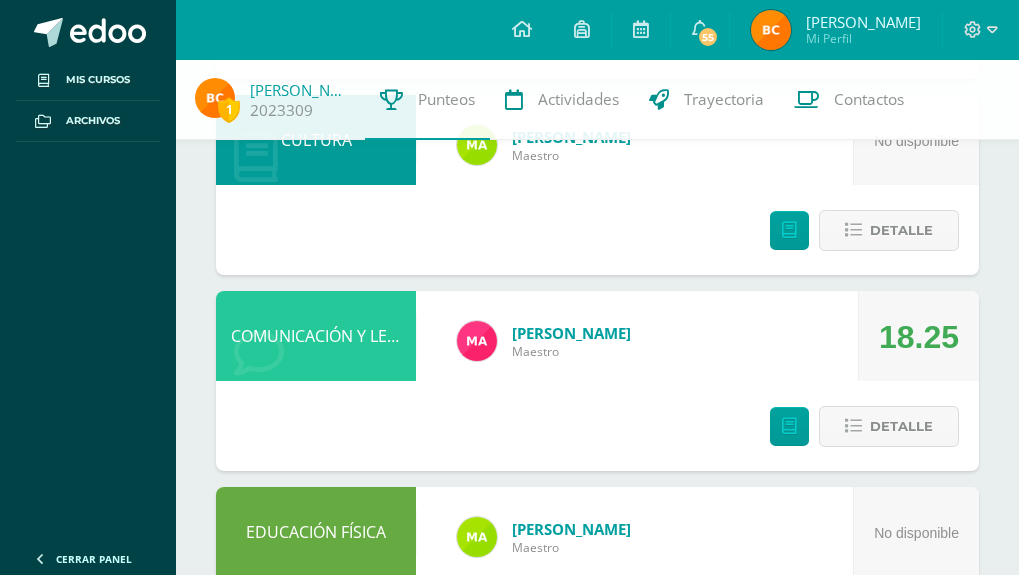 click at bounding box center (732, 728) 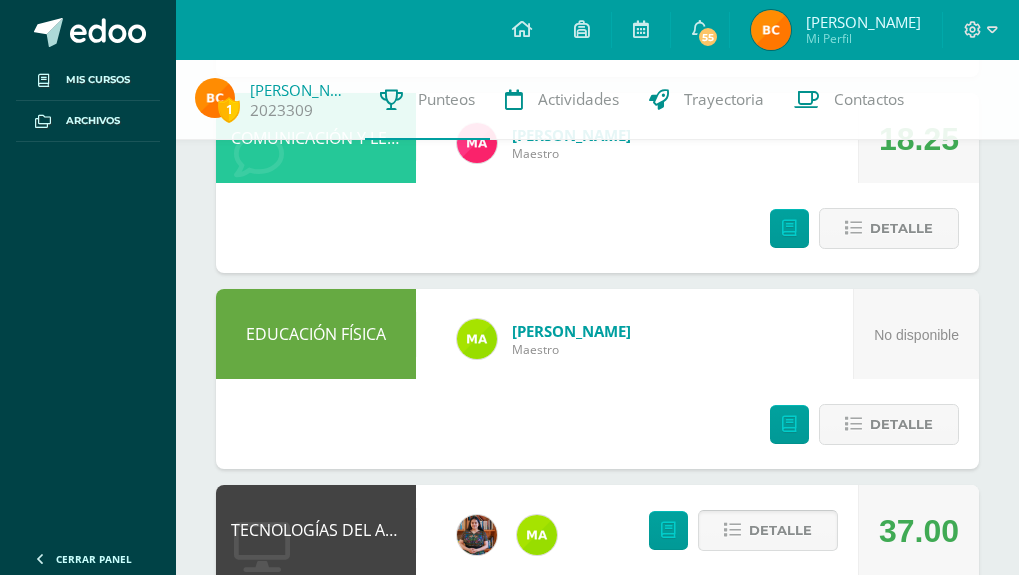 scroll, scrollTop: 1628, scrollLeft: 0, axis: vertical 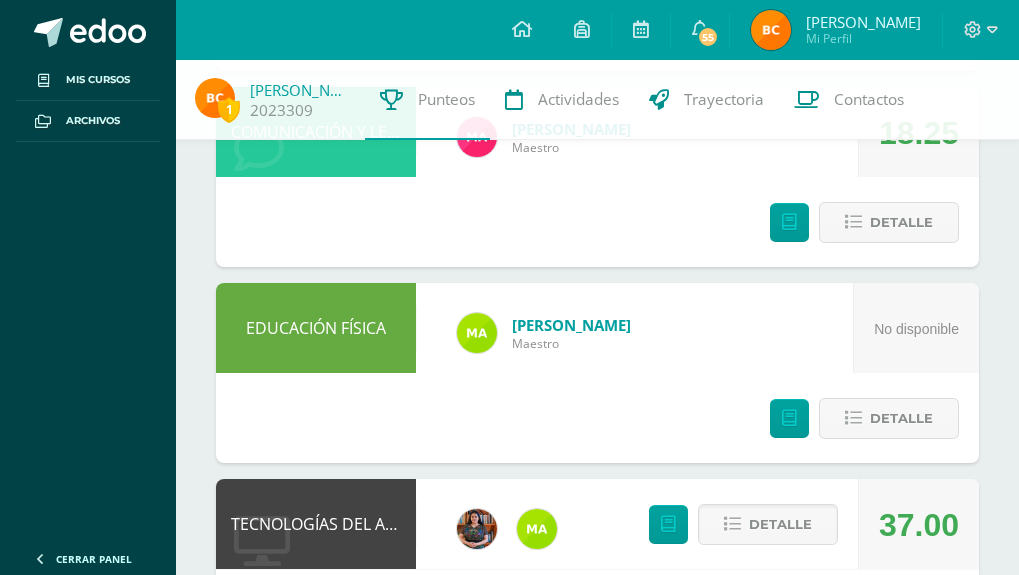 click on "19.00" at bounding box center (858, 766) 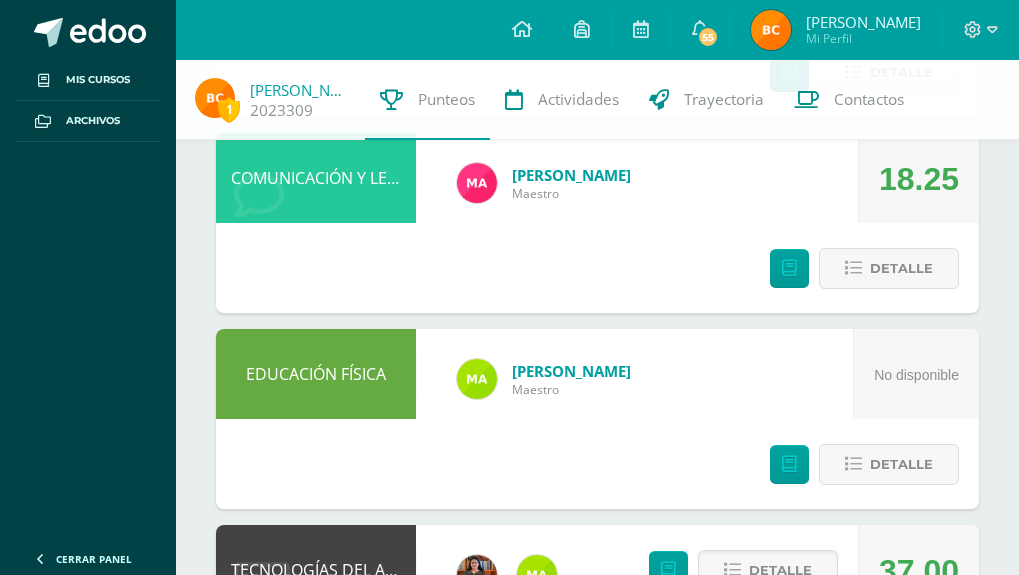 click on "19.00" at bounding box center [858, 858] 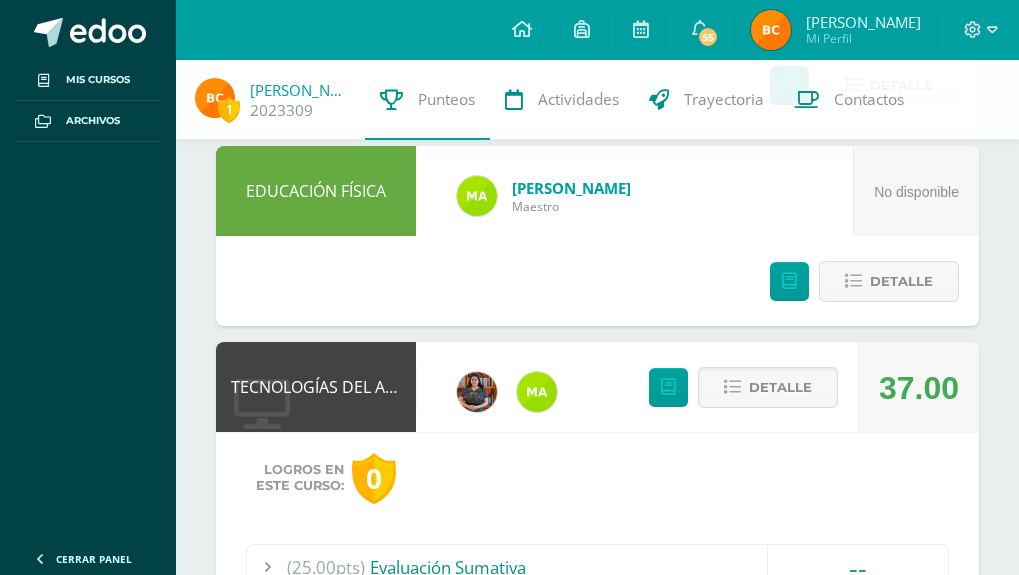 scroll, scrollTop: 1767, scrollLeft: 0, axis: vertical 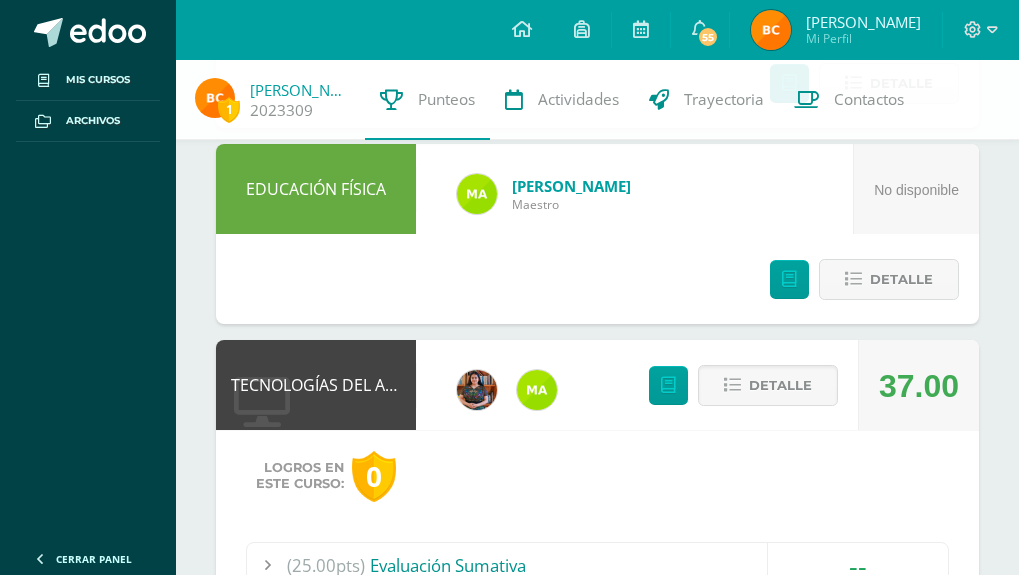 click on "18.00" at bounding box center (858, 798) 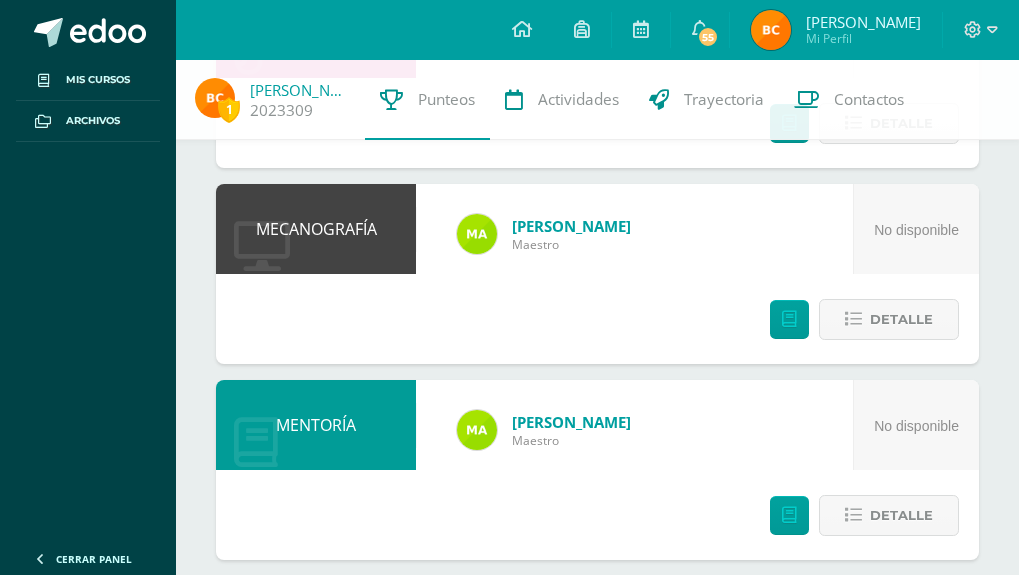 scroll, scrollTop: 0, scrollLeft: 0, axis: both 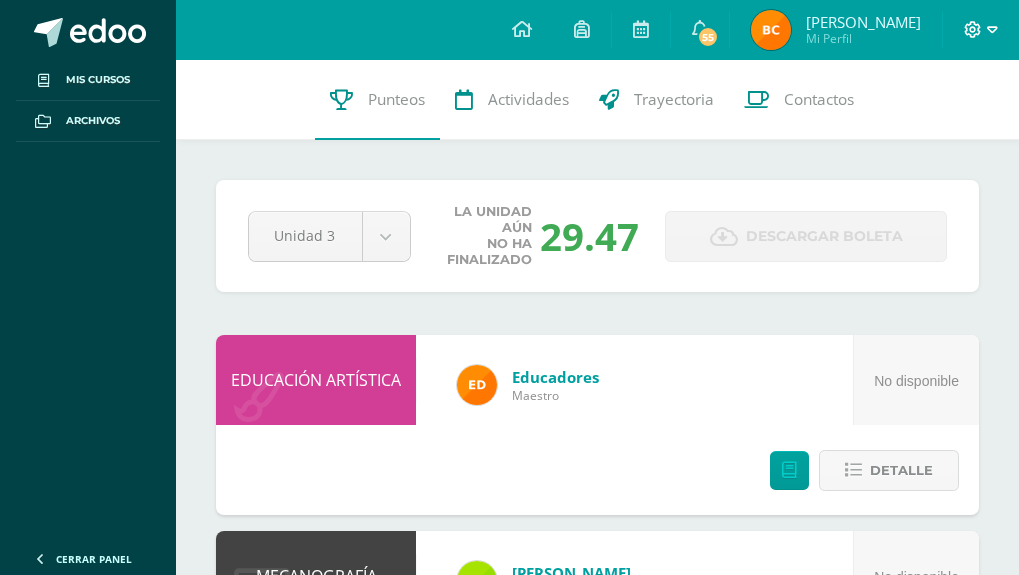 click 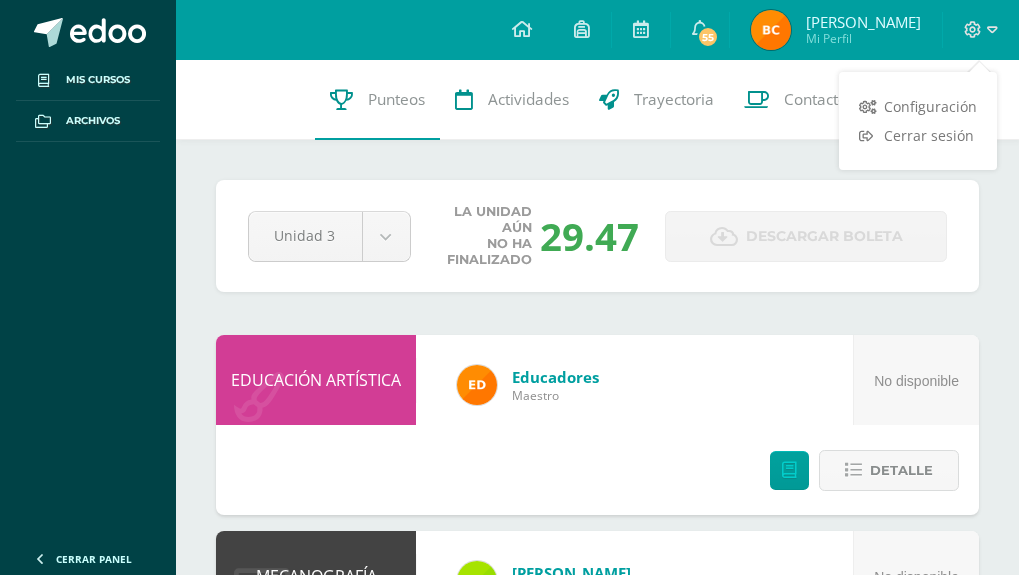 click on "Configuración   Cerrar sesión" at bounding box center [918, 121] 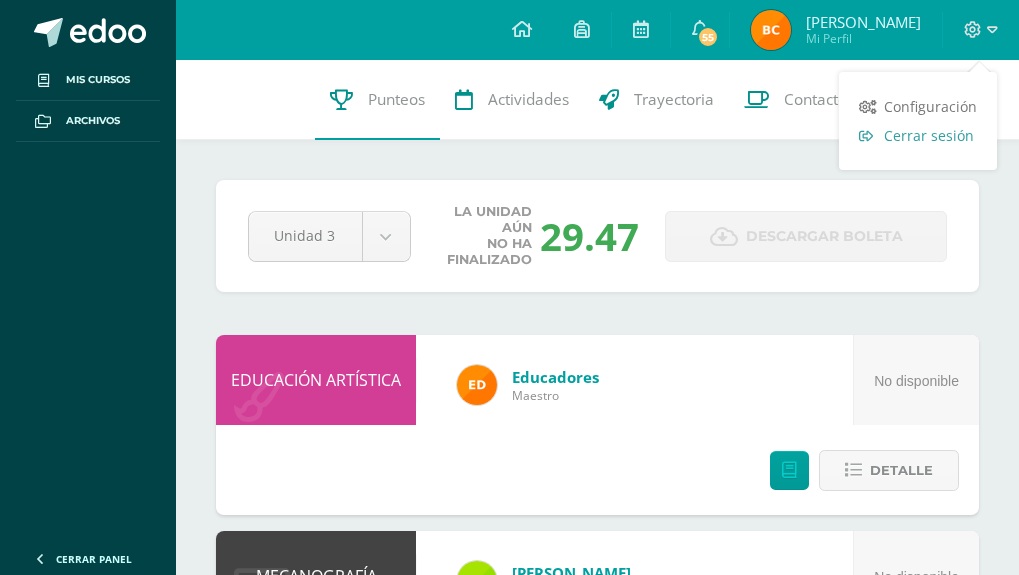 click on "Cerrar sesión" at bounding box center [929, 135] 